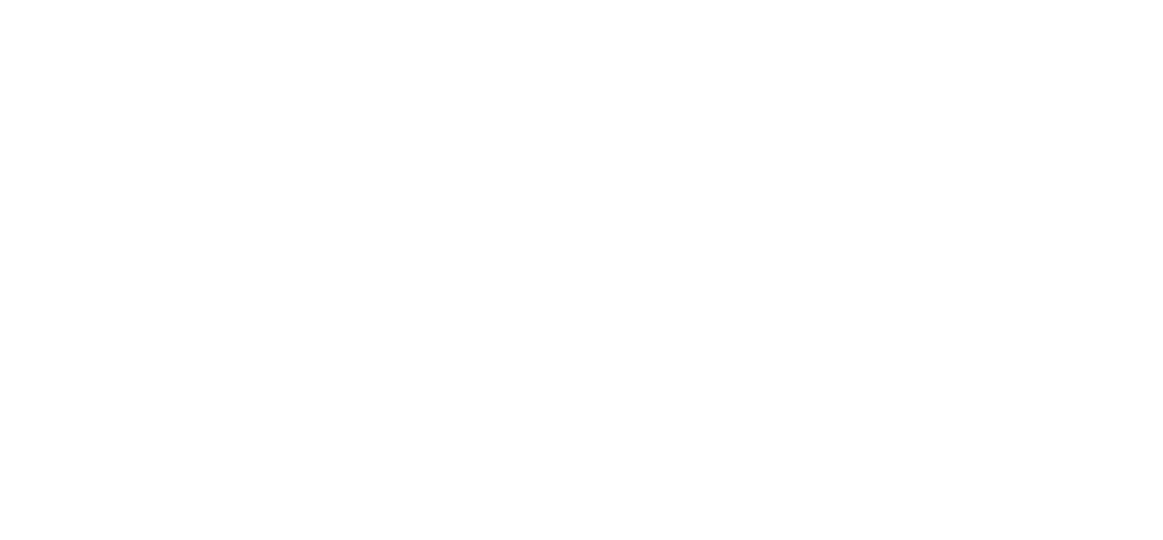 scroll, scrollTop: 0, scrollLeft: 0, axis: both 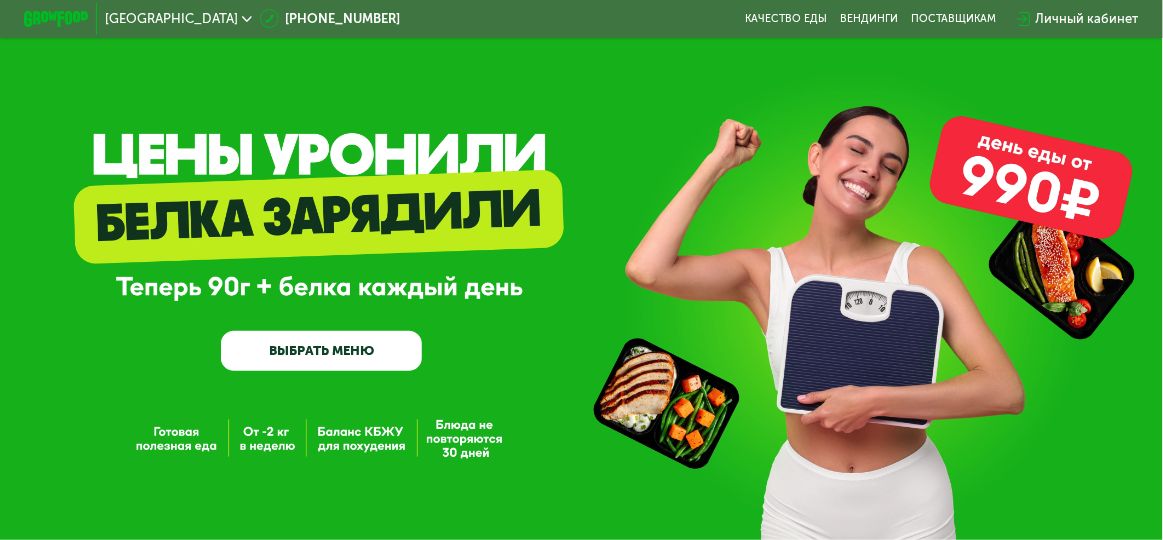 click on "ВЫБРАТЬ МЕНЮ" at bounding box center (321, 351) 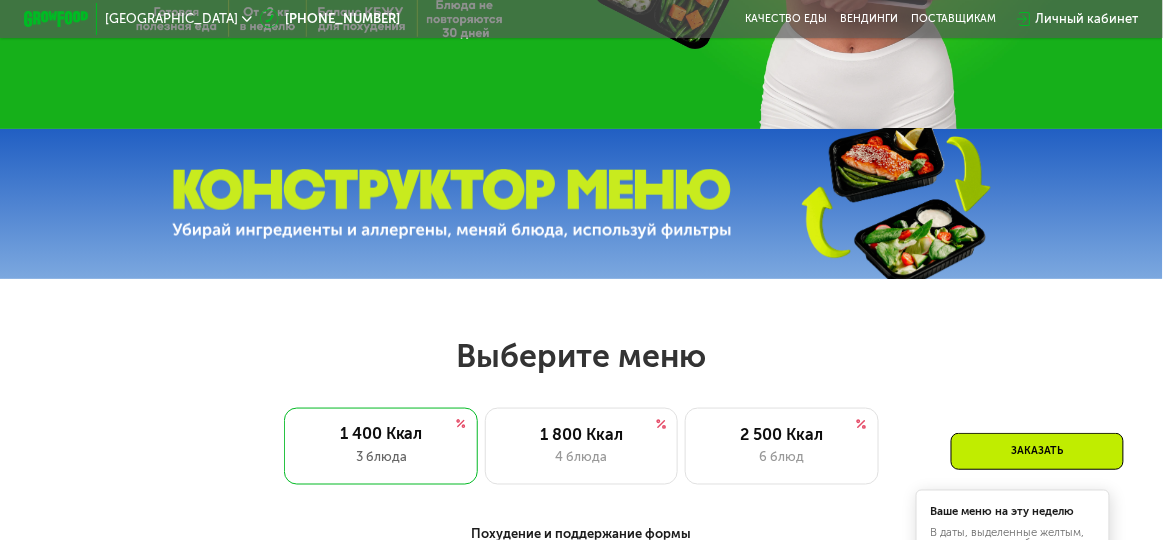 scroll, scrollTop: 501, scrollLeft: 0, axis: vertical 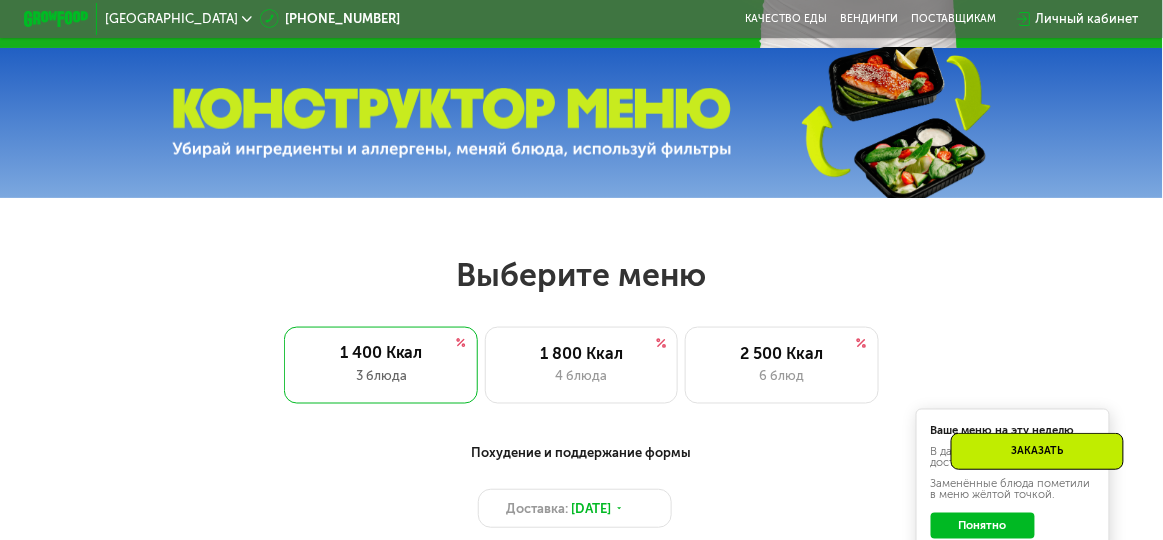 click at bounding box center [452, 123] 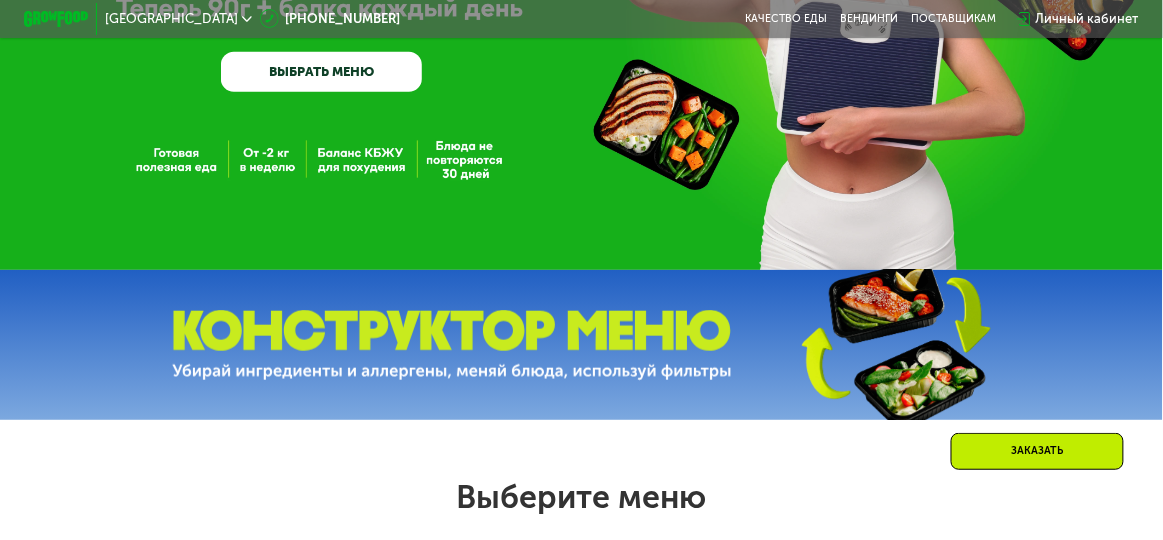 scroll, scrollTop: 230, scrollLeft: 0, axis: vertical 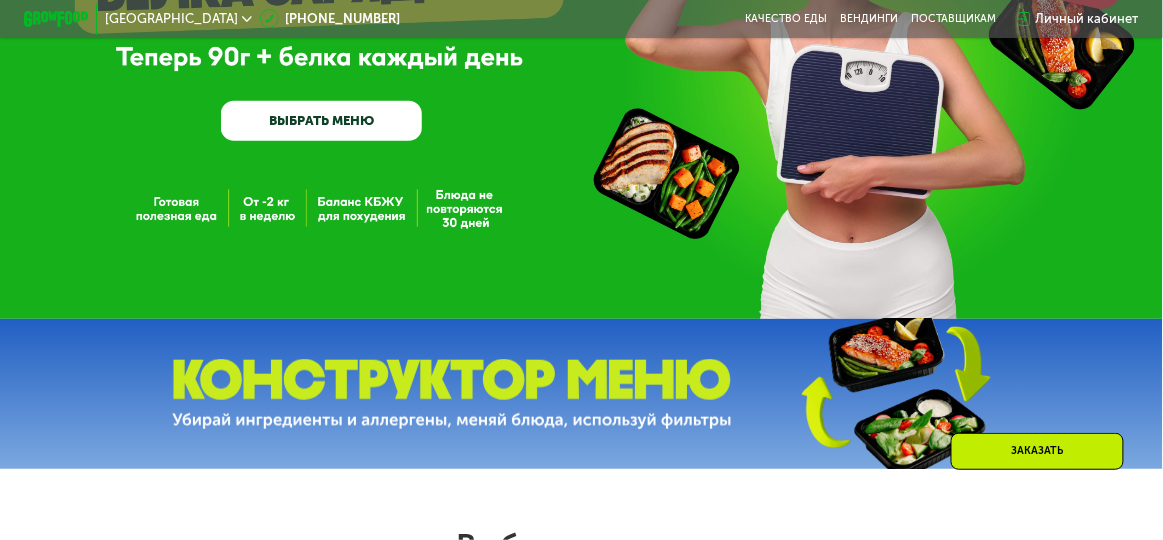 click on "ВЫБРАТЬ МЕНЮ" at bounding box center [321, 121] 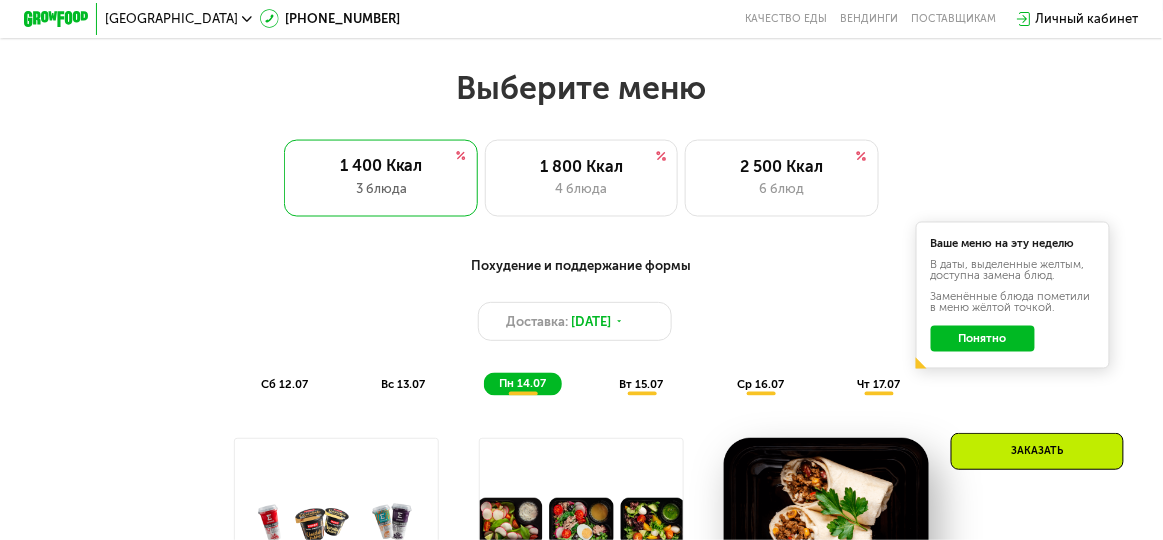 scroll, scrollTop: 718, scrollLeft: 0, axis: vertical 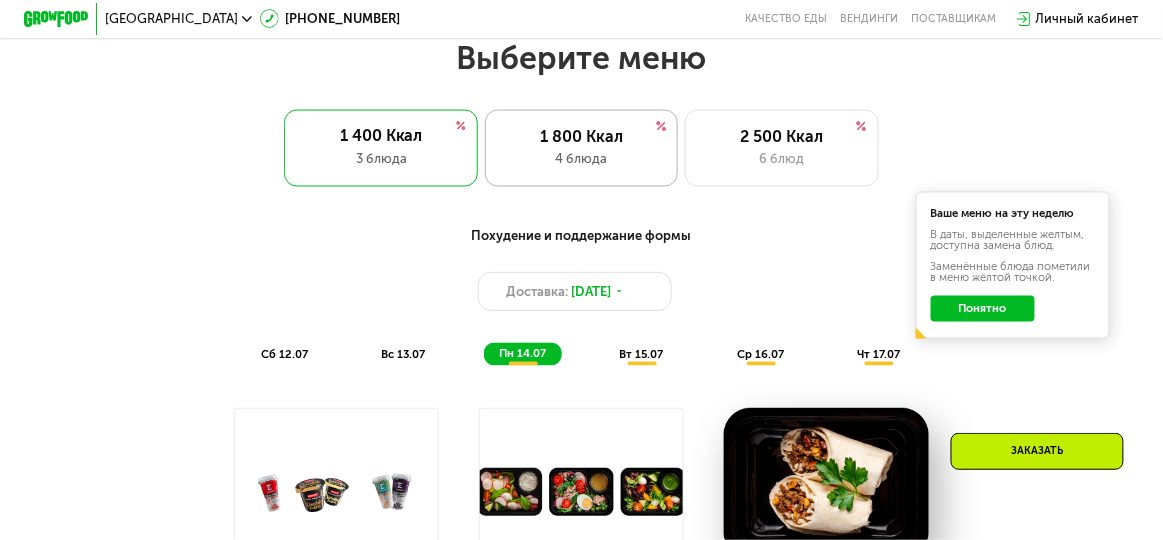 click on "1 800 Ккал" at bounding box center [582, 136] 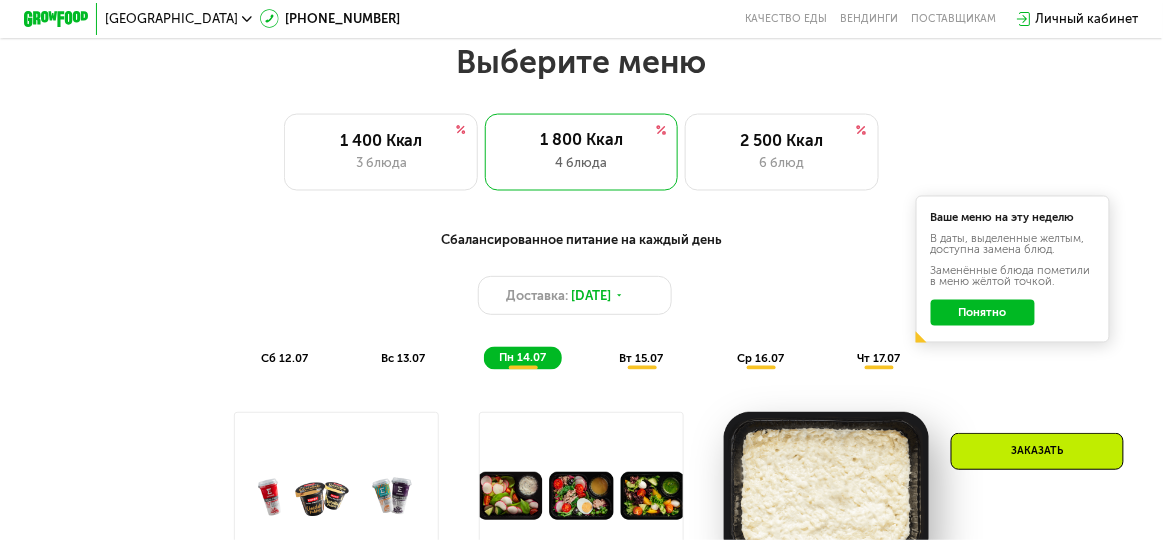 scroll, scrollTop: 728, scrollLeft: 0, axis: vertical 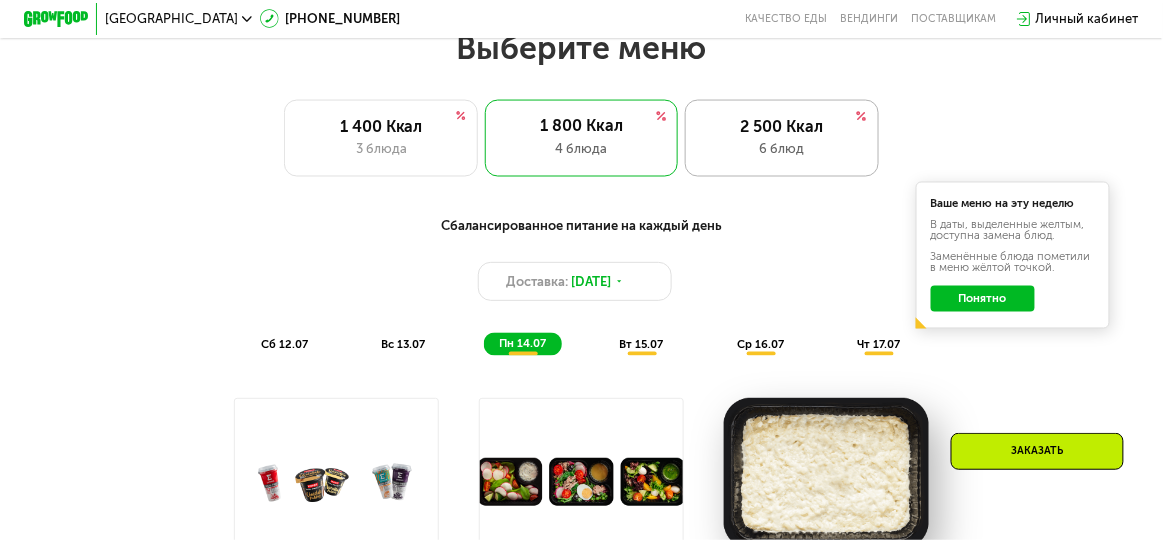 click on "2 500 Ккал 6 блюд" 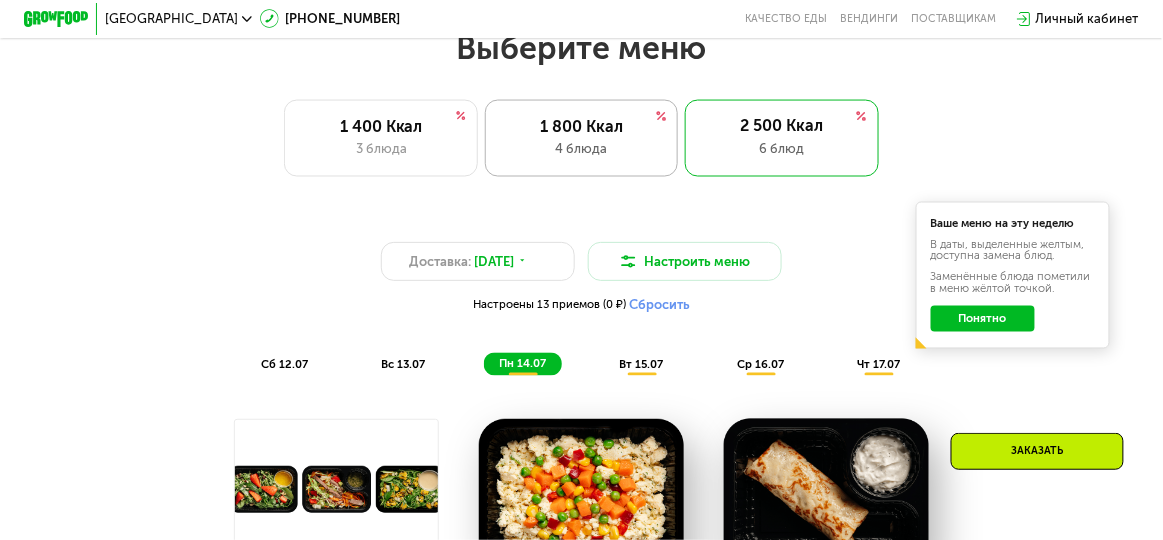 click on "1 800 Ккал" at bounding box center (582, 126) 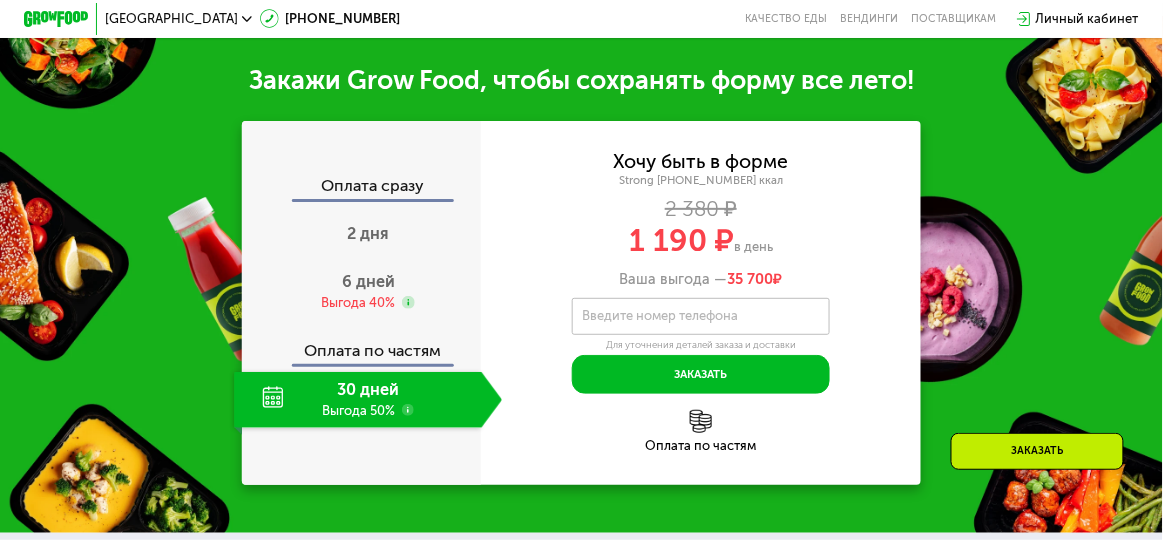 scroll, scrollTop: 1951, scrollLeft: 0, axis: vertical 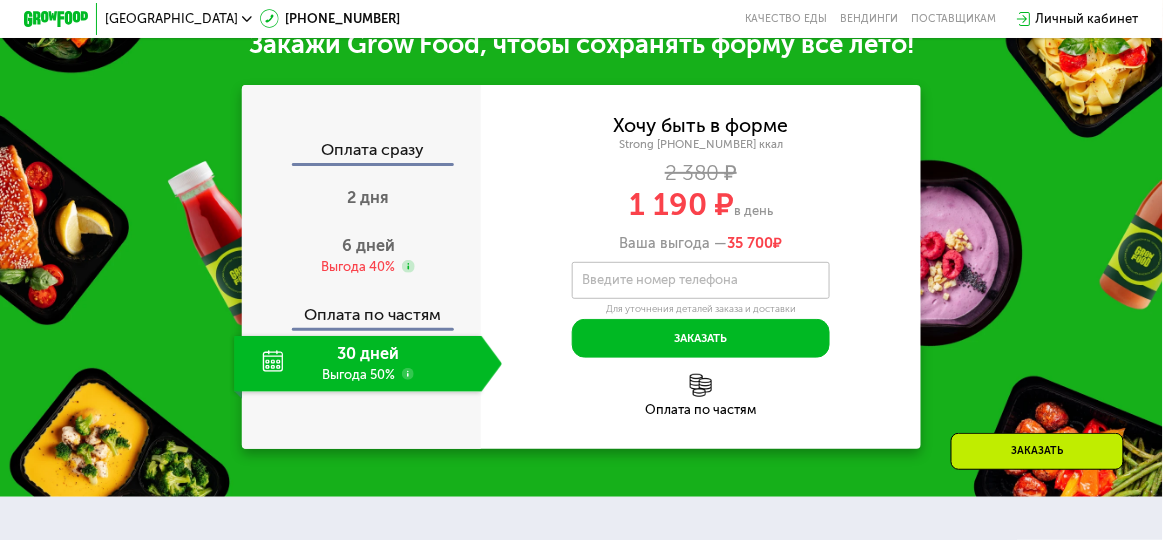 click on "30 дней Выгода 50%" 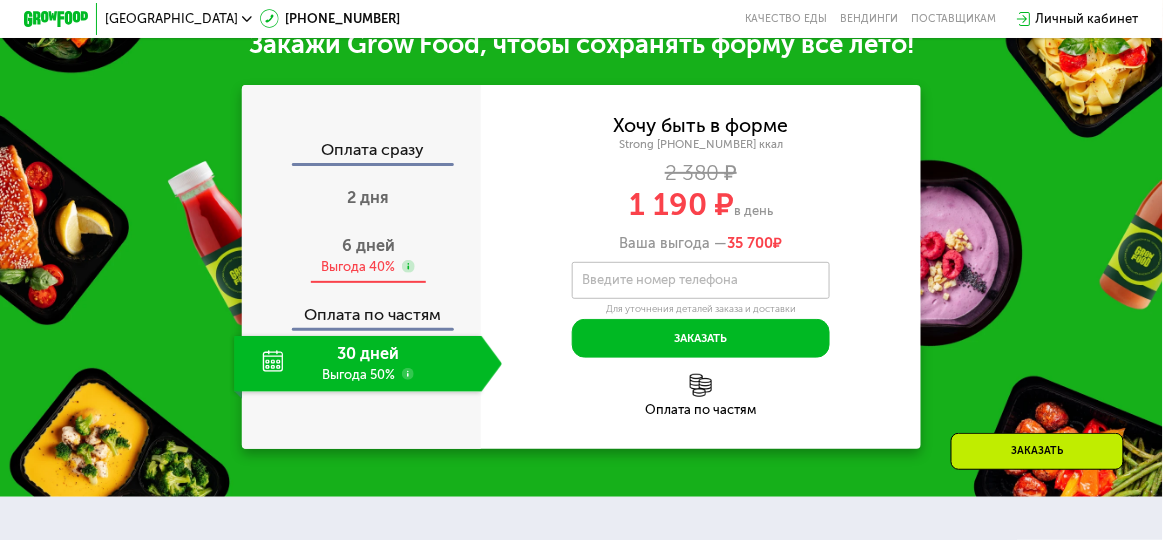 click on "6 дней" at bounding box center [368, 245] 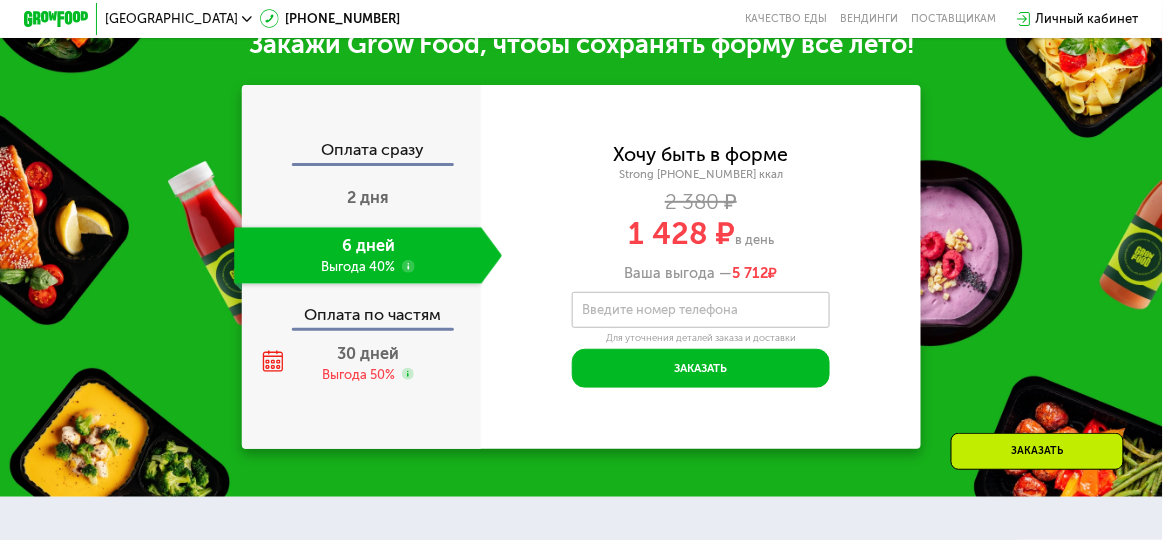 click on "Оплата по частям" 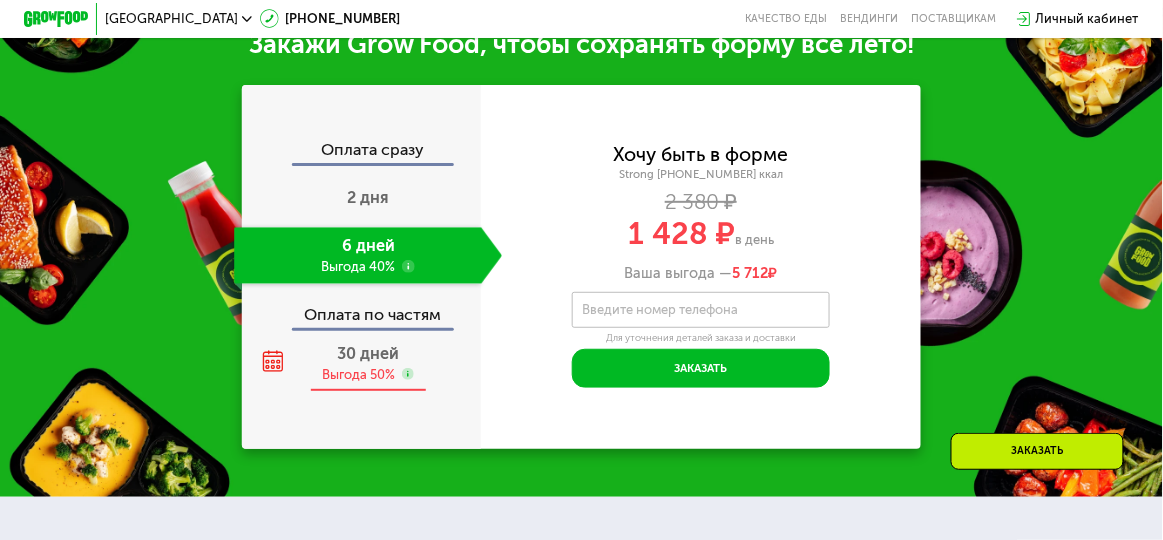 click on "30 дней" at bounding box center (368, 353) 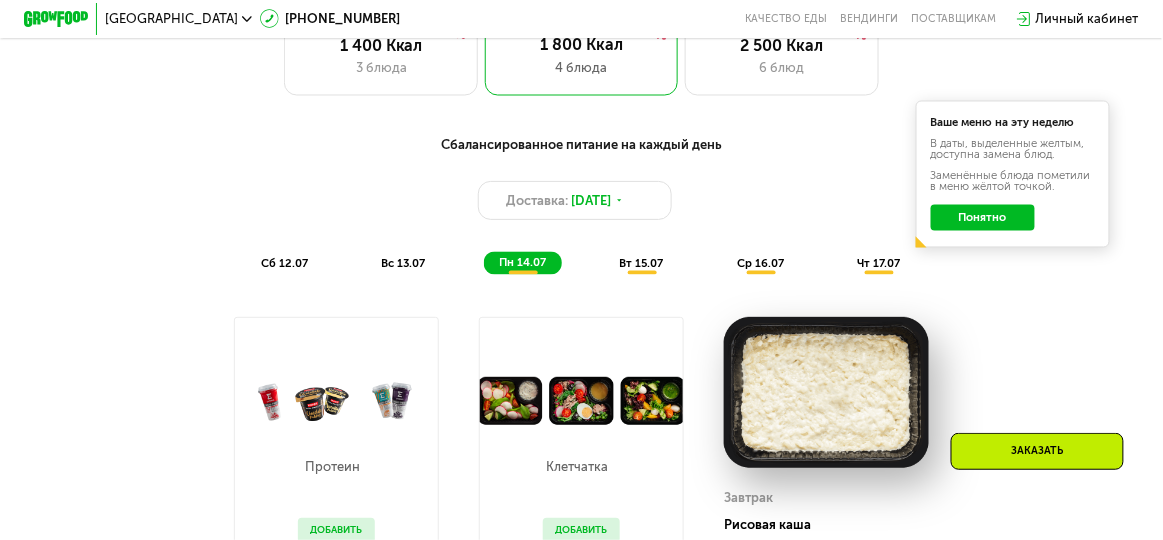scroll, scrollTop: 799, scrollLeft: 0, axis: vertical 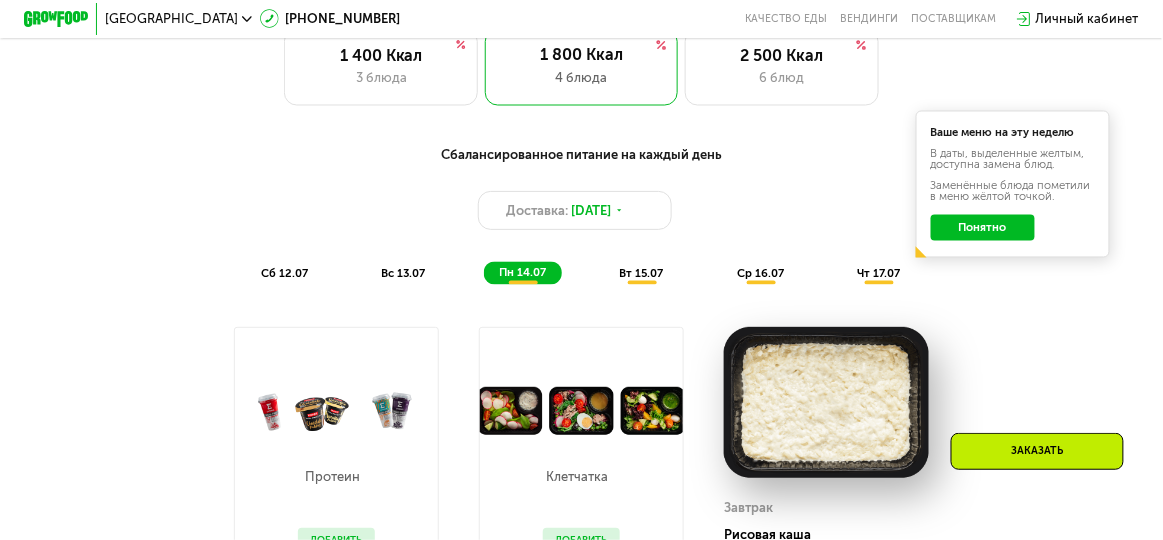 click on "вт 15.07" at bounding box center [641, 273] 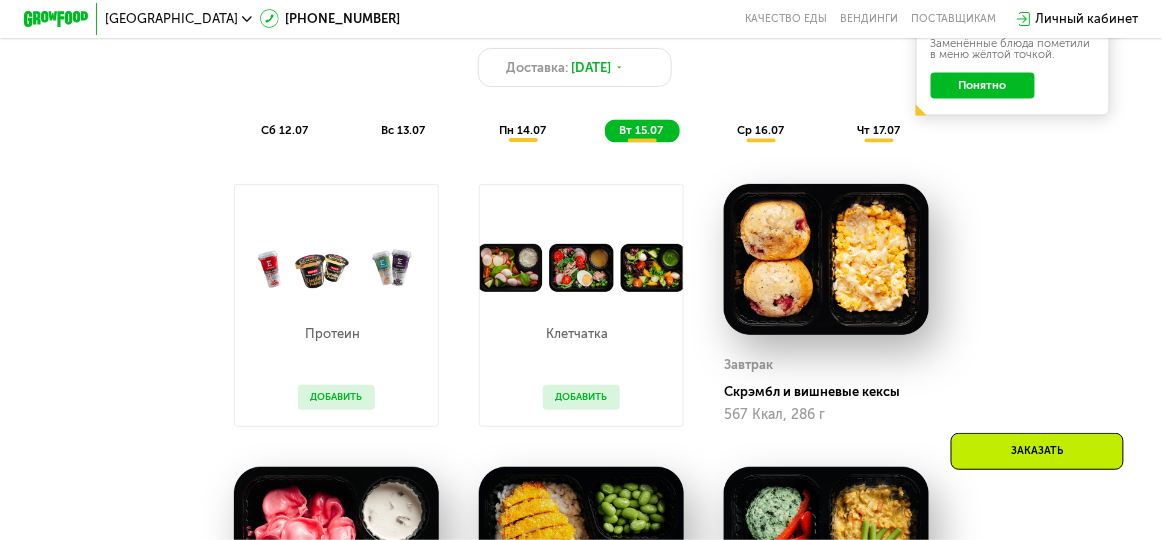 scroll, scrollTop: 914, scrollLeft: 0, axis: vertical 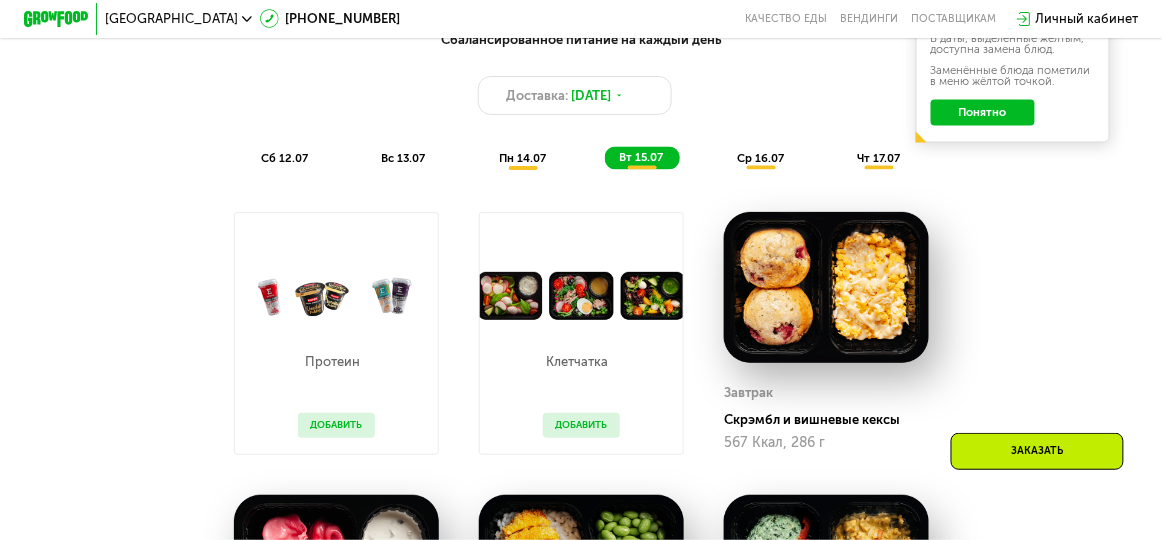 click on "пн 14.07" at bounding box center [522, 158] 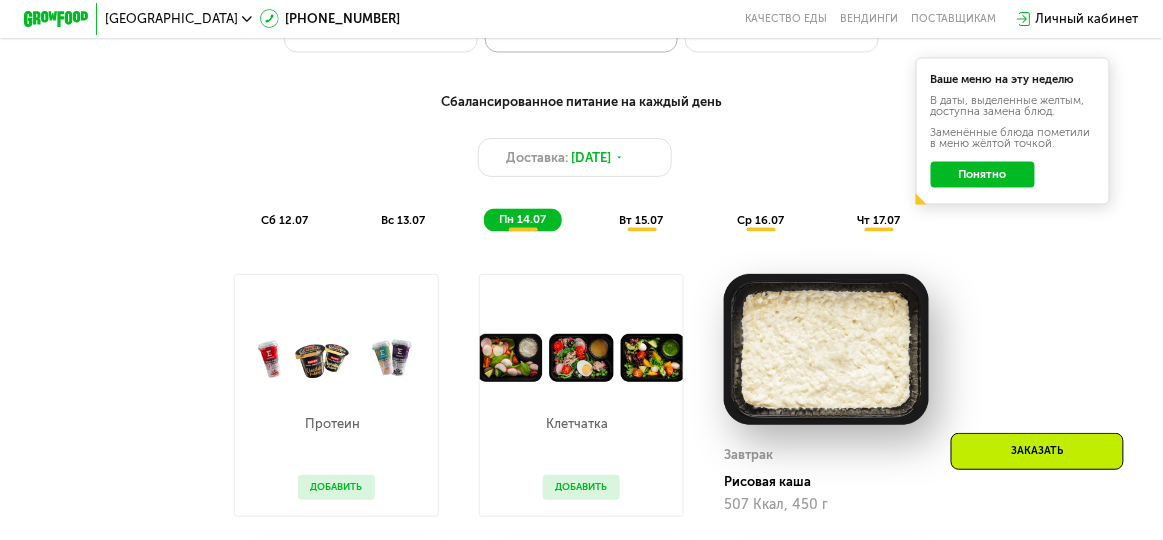 scroll, scrollTop: 906, scrollLeft: 0, axis: vertical 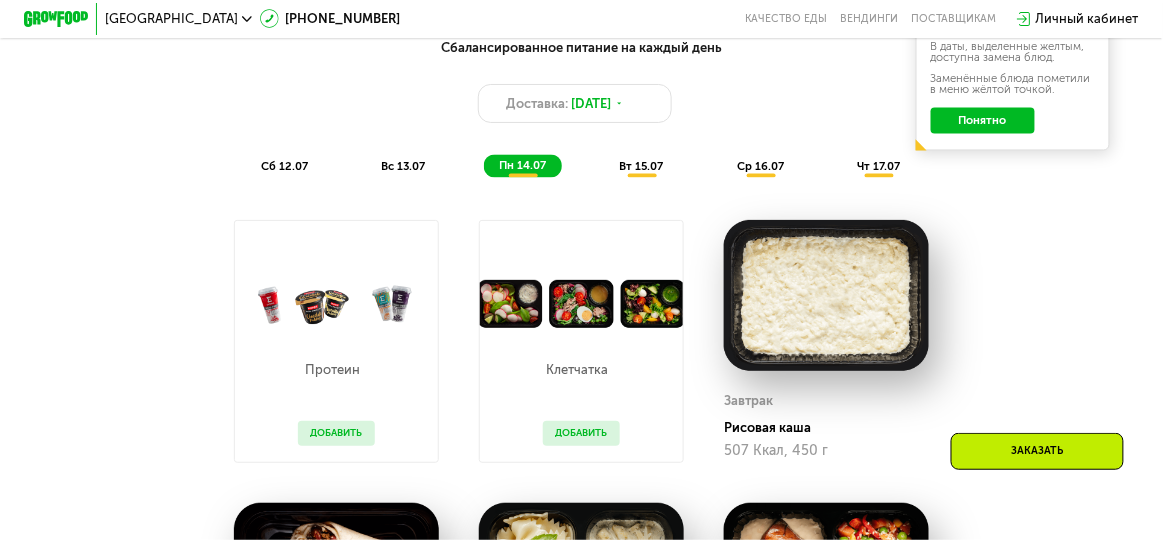 click on "вт 15.07" 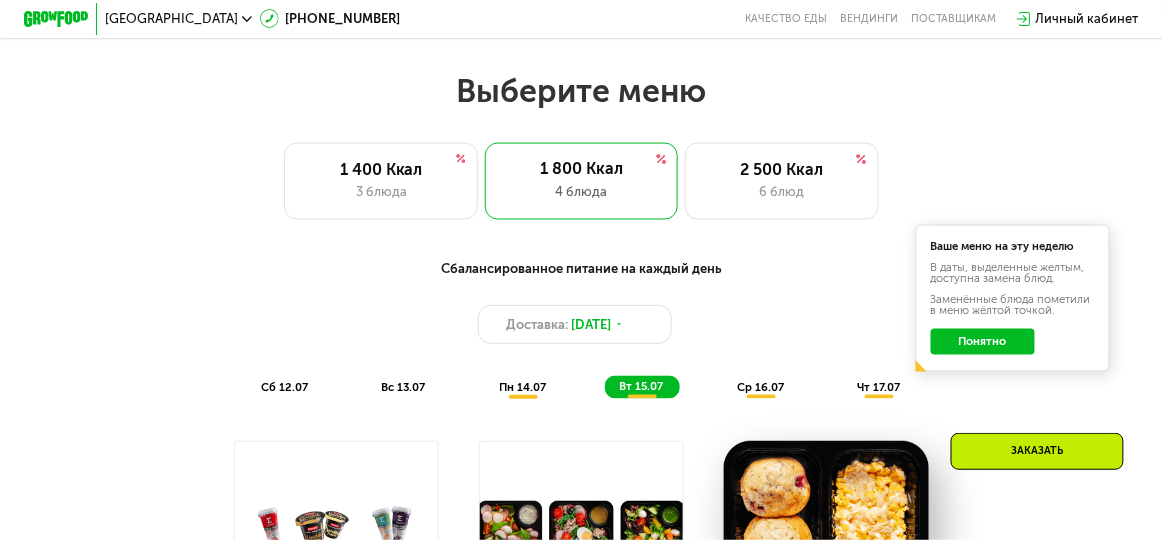 scroll, scrollTop: 672, scrollLeft: 0, axis: vertical 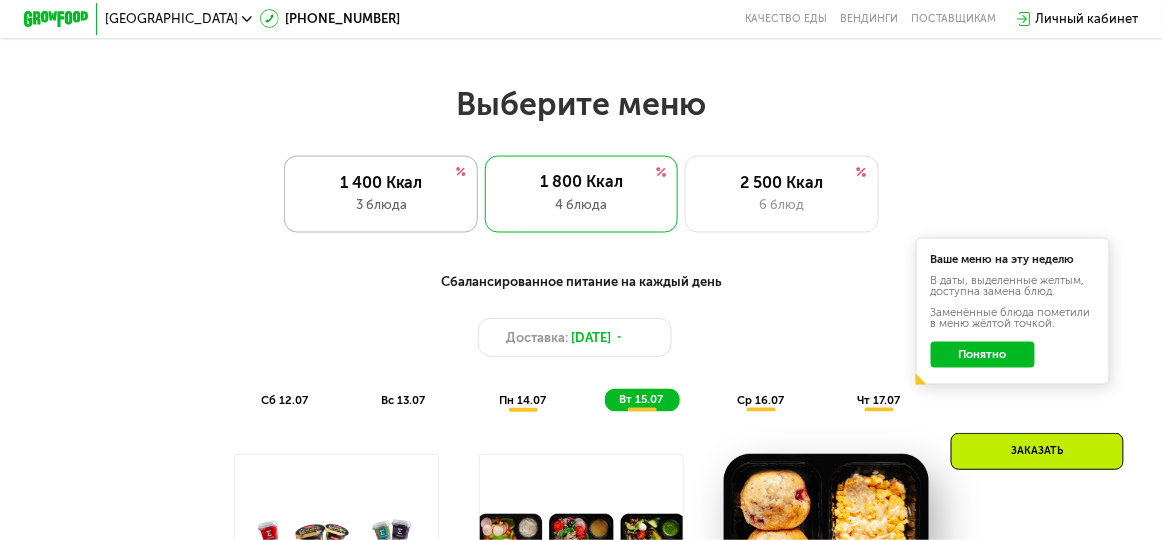 click on "3 блюда" at bounding box center (381, 204) 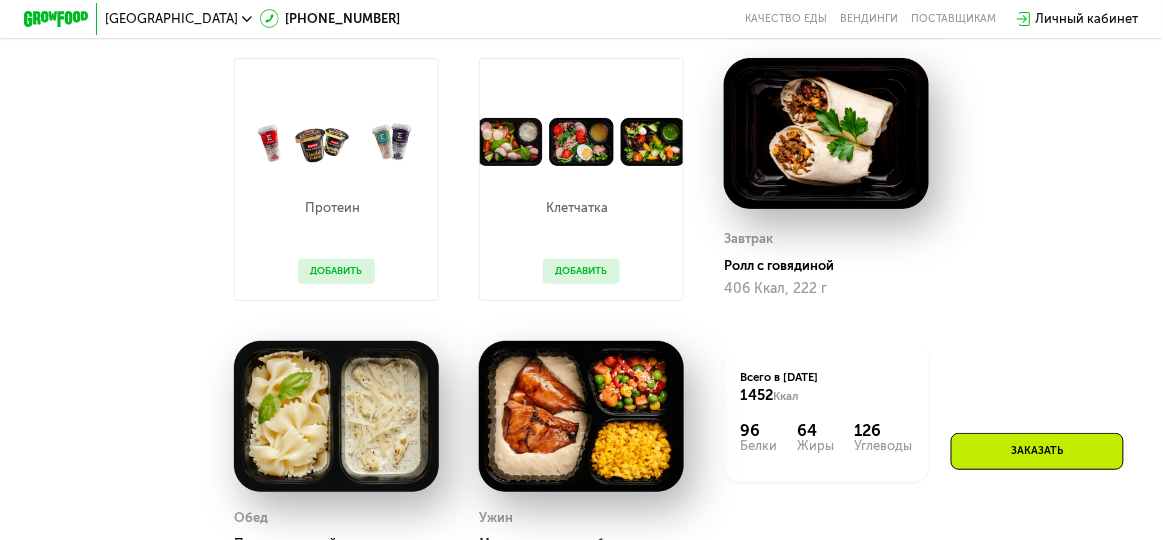 scroll, scrollTop: 1081, scrollLeft: 0, axis: vertical 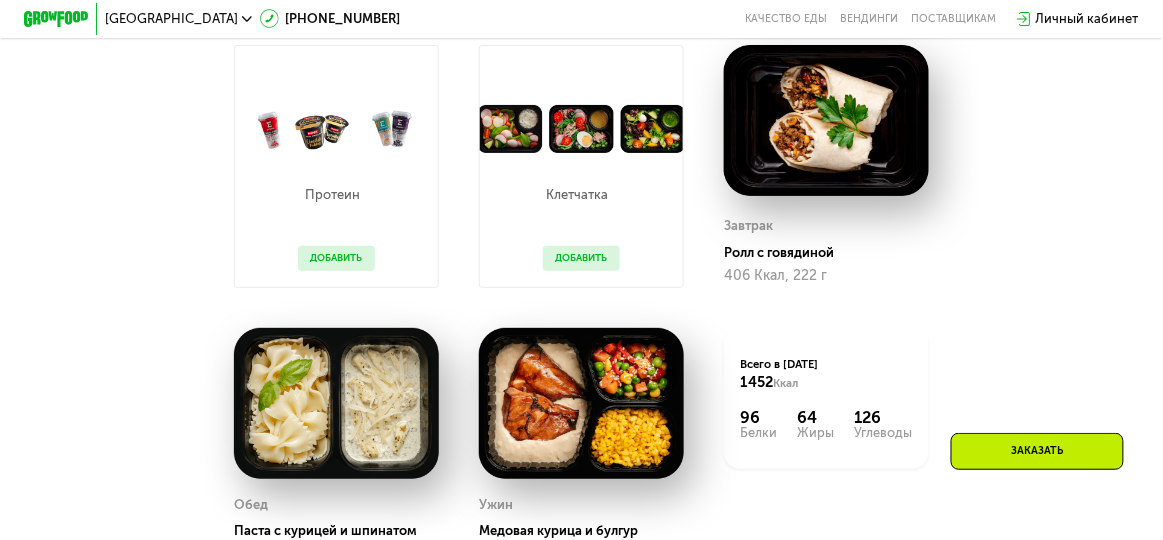 click on "Добавить" at bounding box center (337, 258) 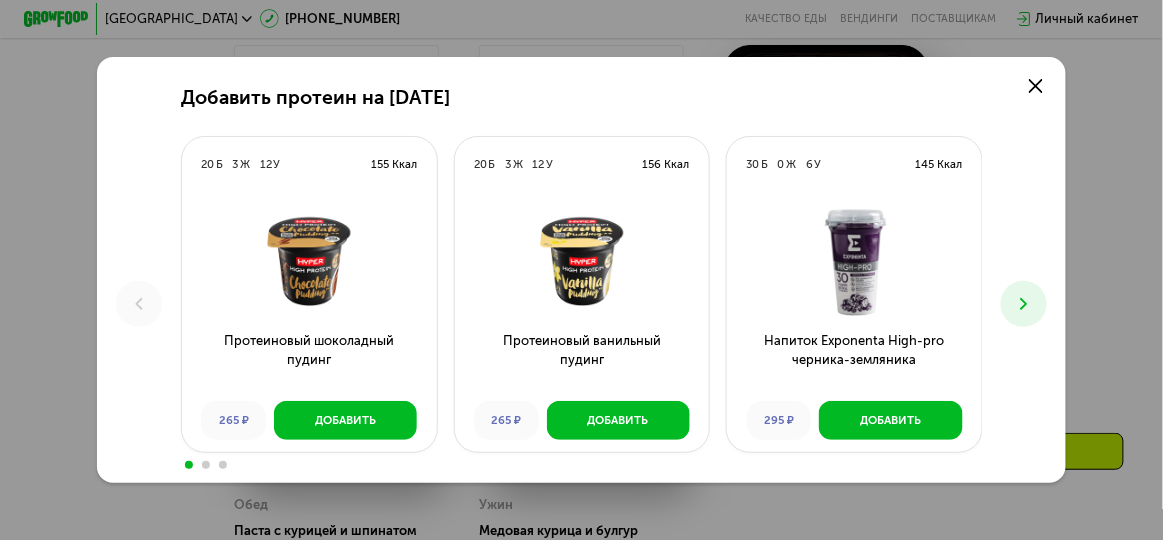 scroll, scrollTop: 0, scrollLeft: 0, axis: both 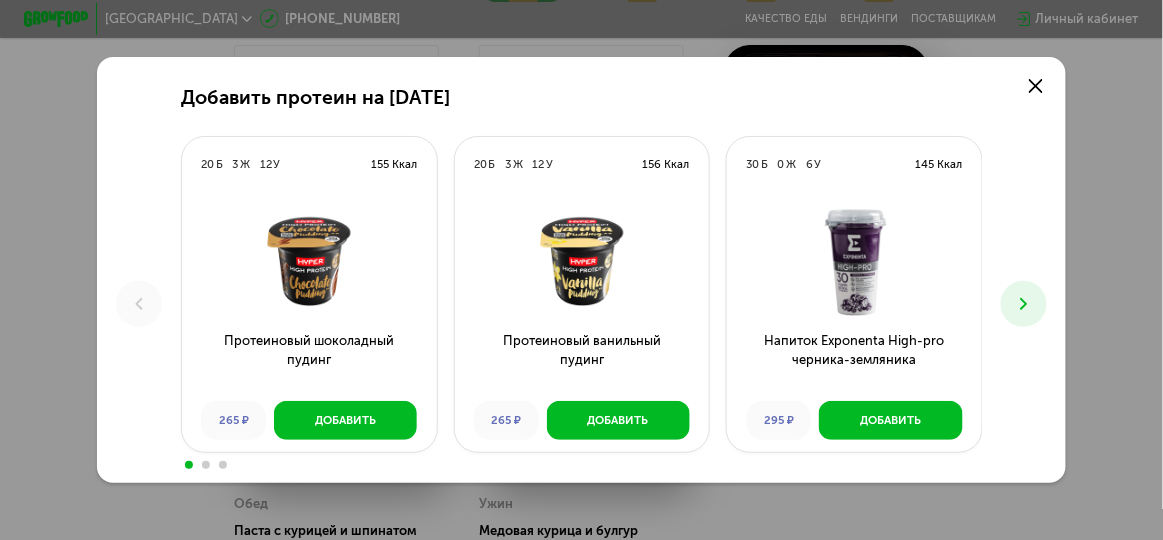 click 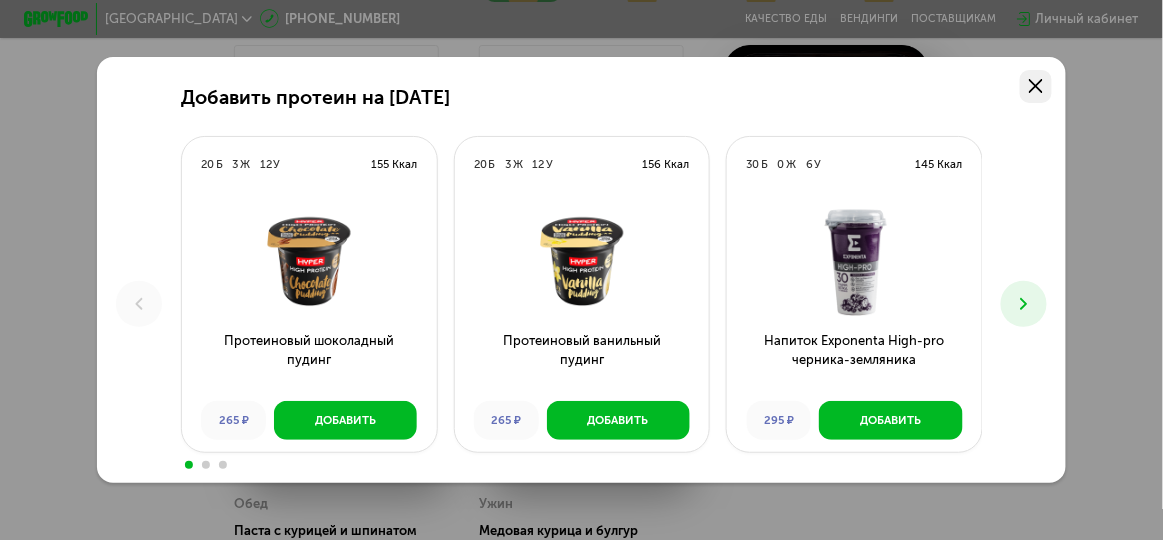 click at bounding box center [1036, 86] 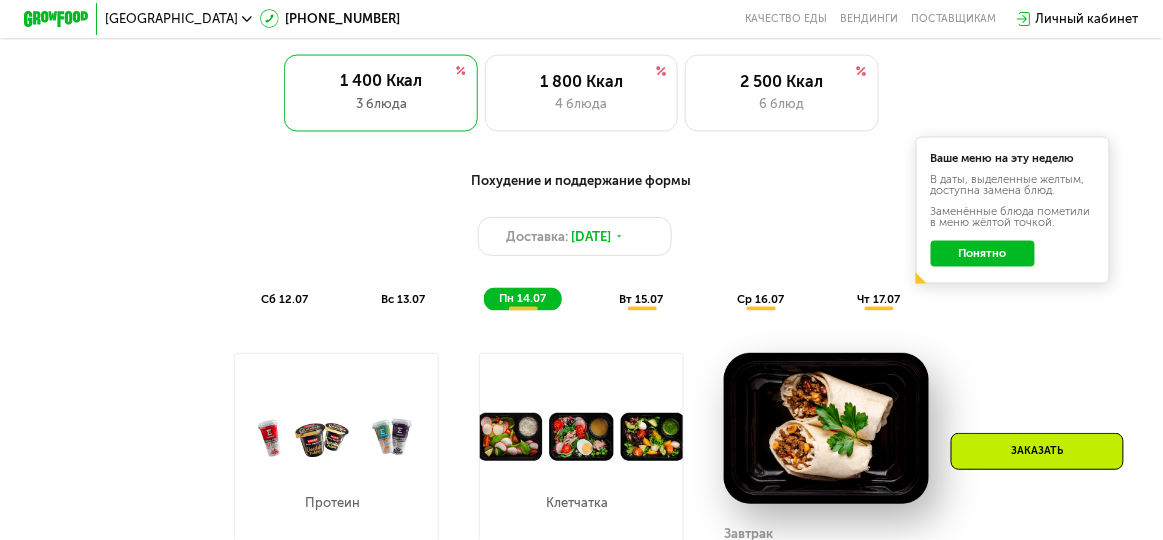 scroll, scrollTop: 760, scrollLeft: 0, axis: vertical 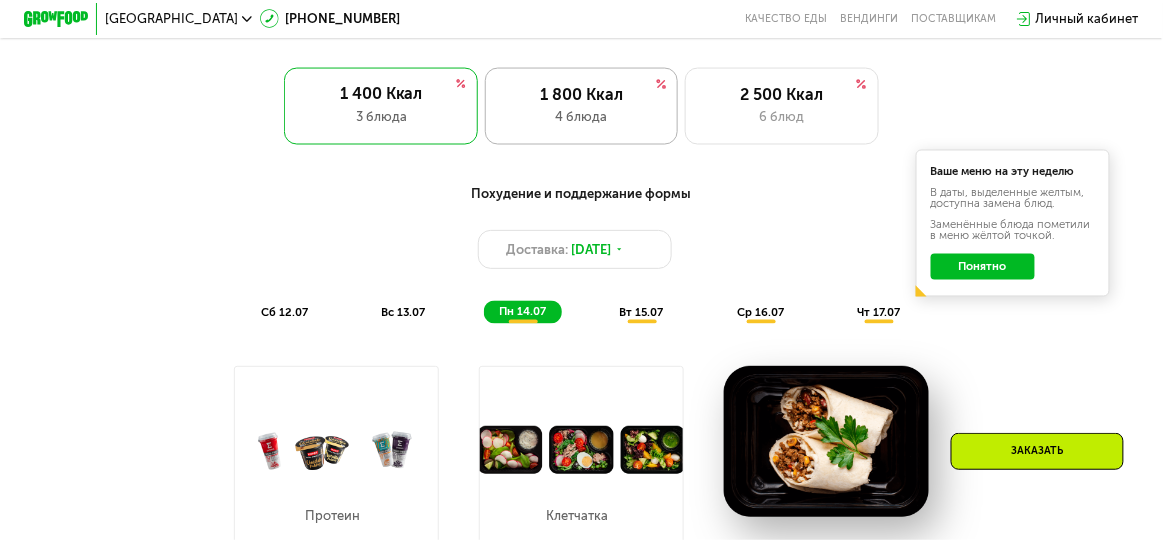 click on "4 блюда" at bounding box center (582, 116) 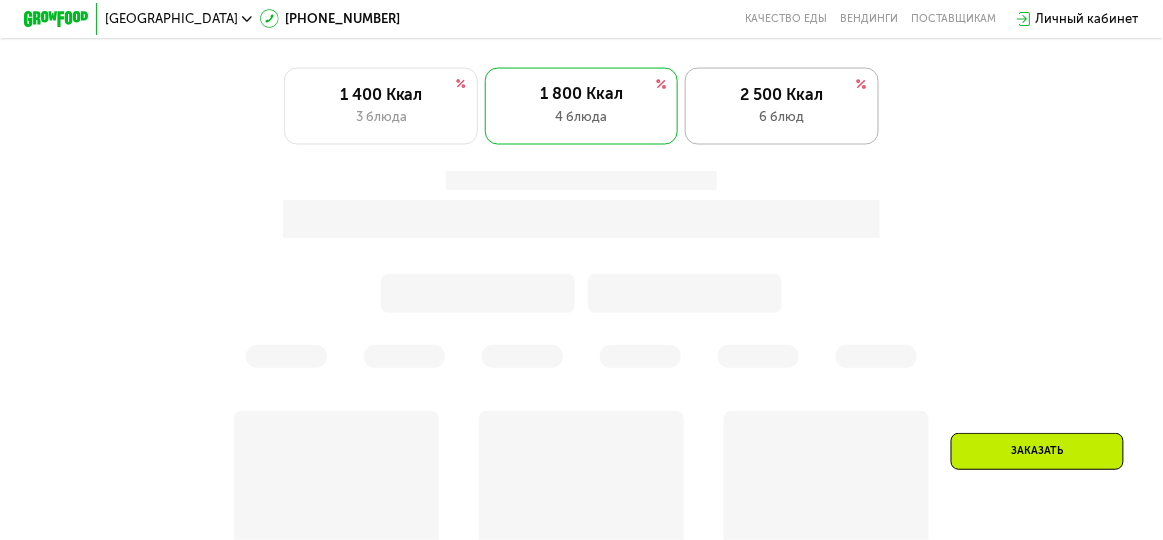 click on "6 блюд" at bounding box center [782, 116] 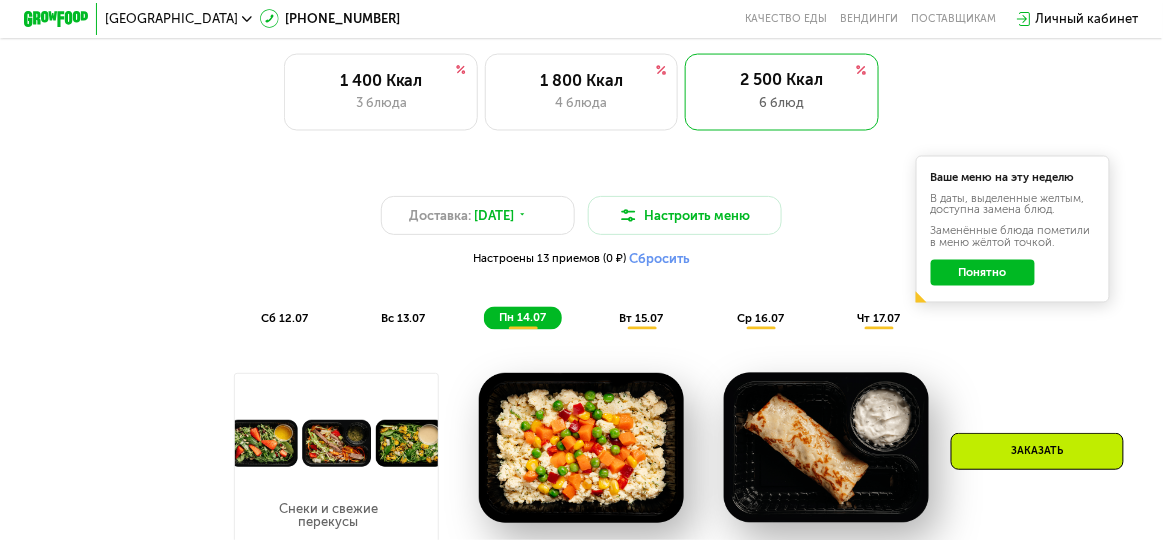 scroll, scrollTop: 740, scrollLeft: 0, axis: vertical 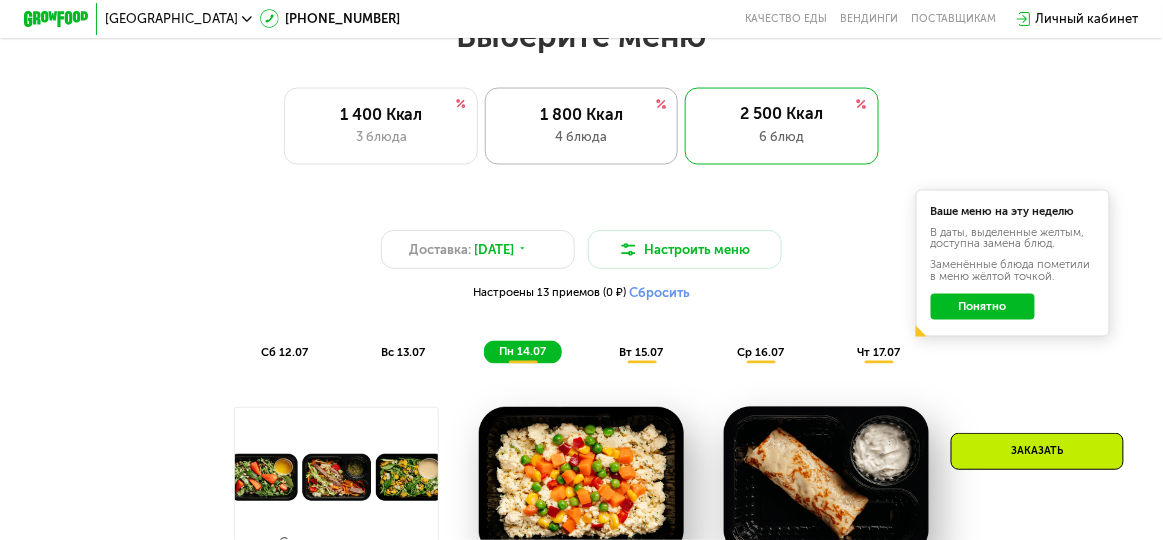 click on "1 800 Ккал" at bounding box center (582, 114) 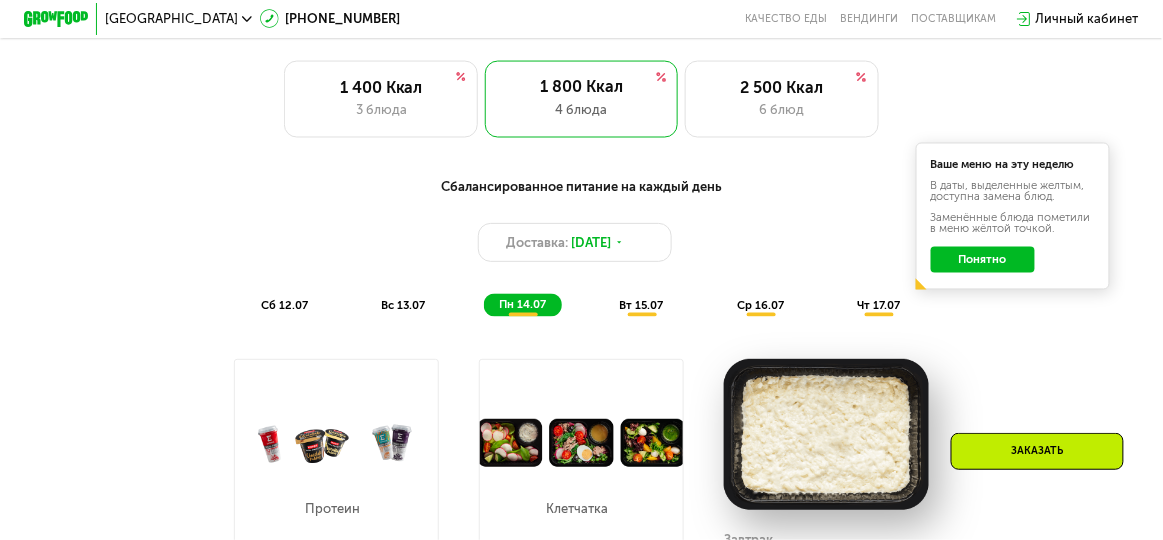 scroll, scrollTop: 775, scrollLeft: 0, axis: vertical 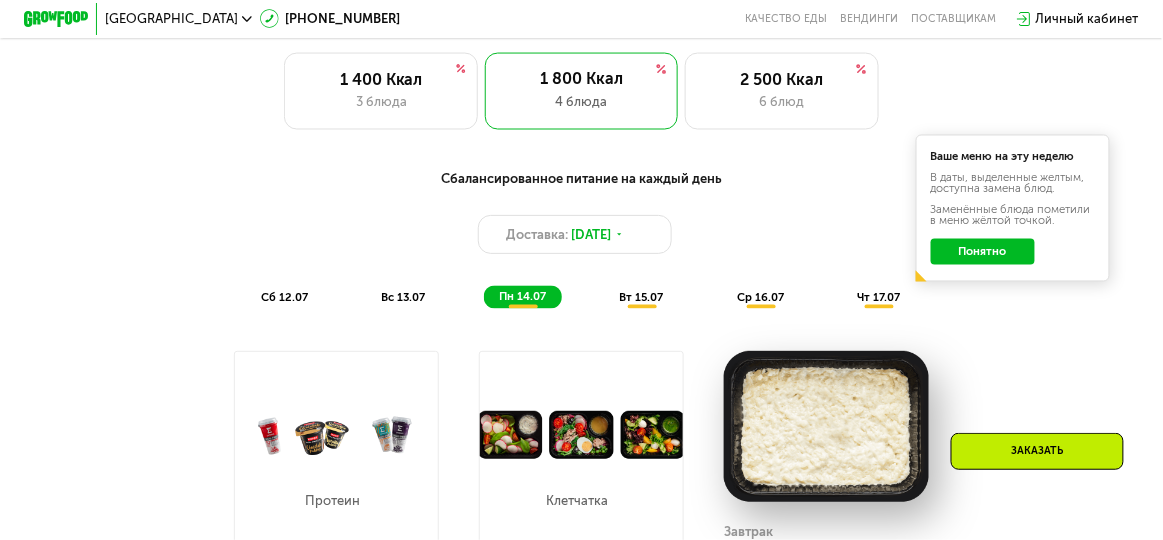 click on "Понятно" 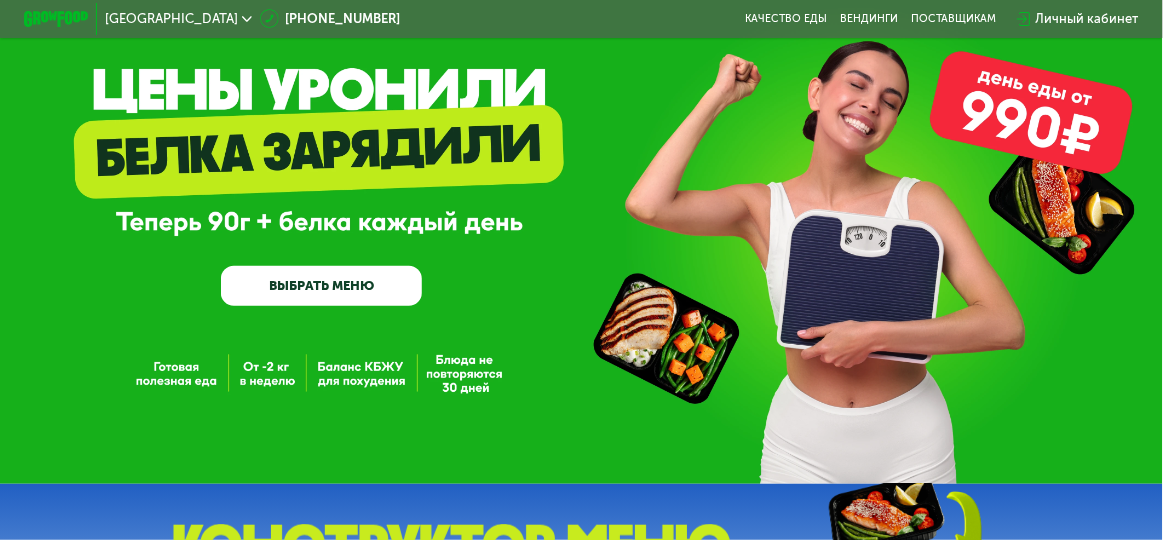 scroll, scrollTop: 0, scrollLeft: 0, axis: both 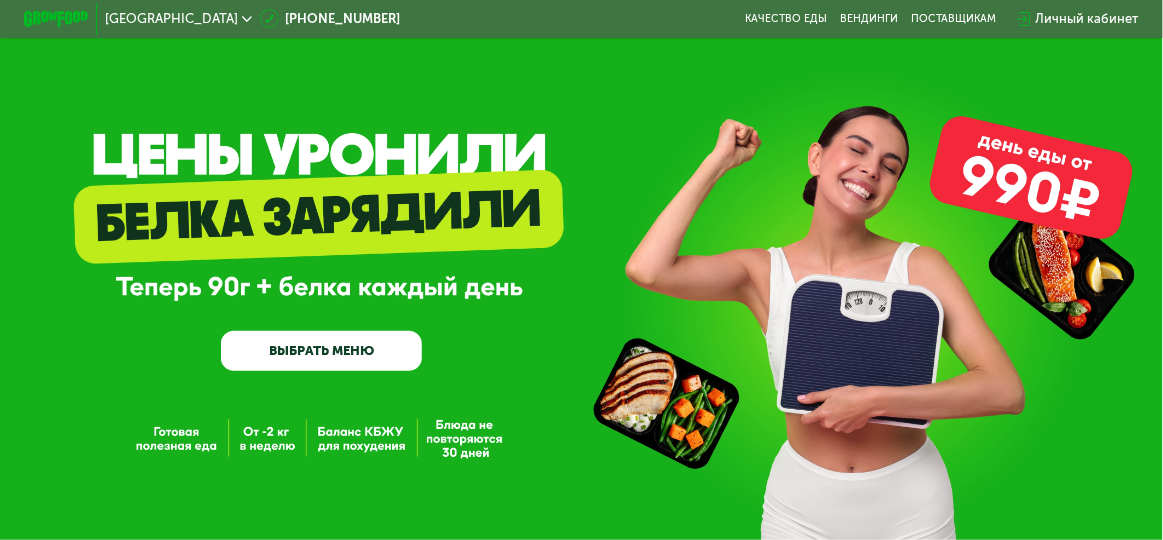 click at bounding box center [56, 19] 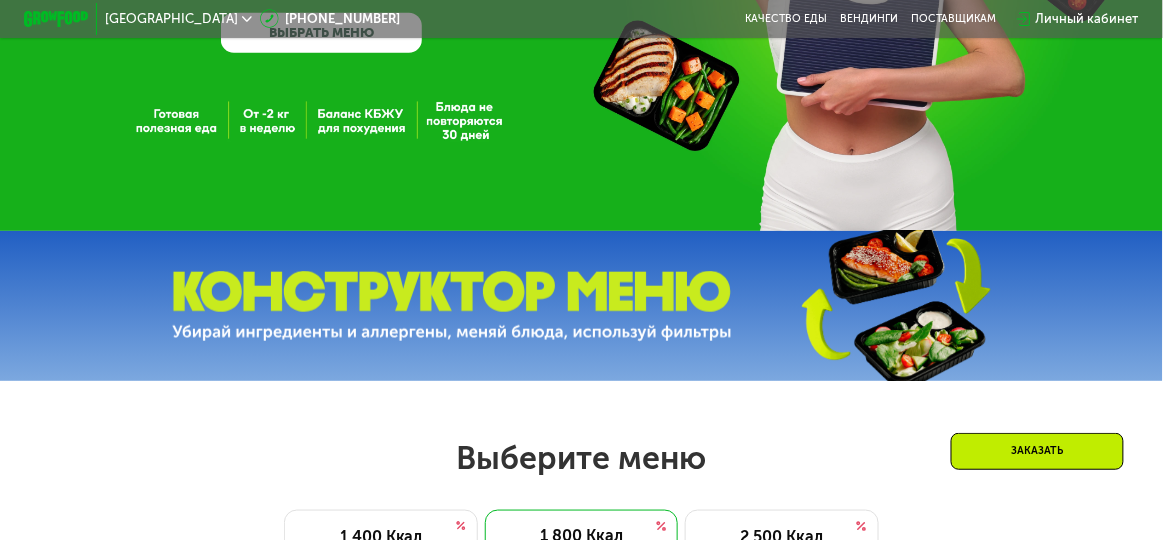 scroll, scrollTop: 341, scrollLeft: 0, axis: vertical 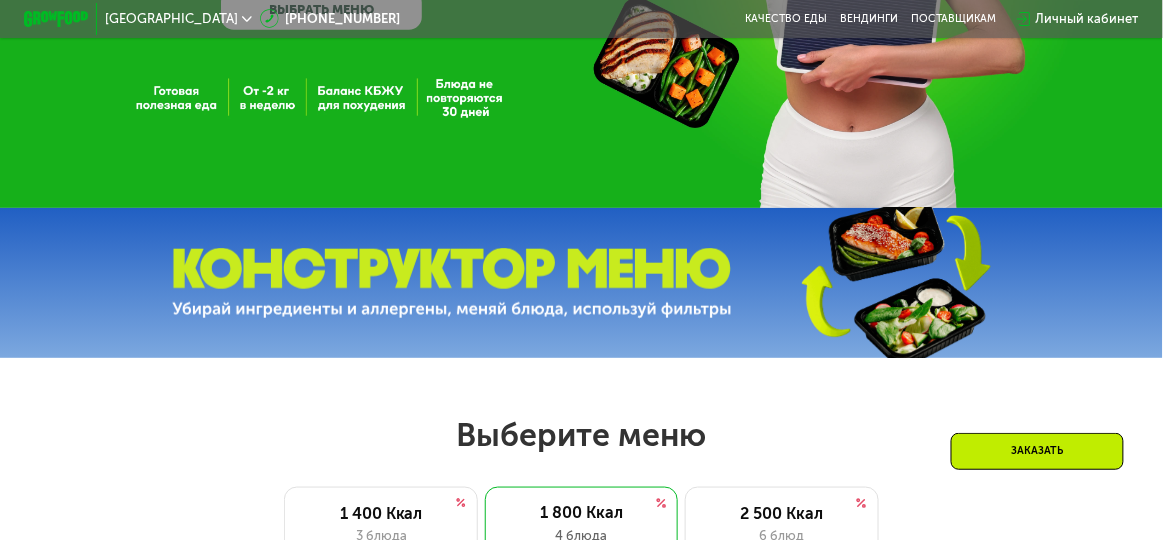 click at bounding box center [452, 283] 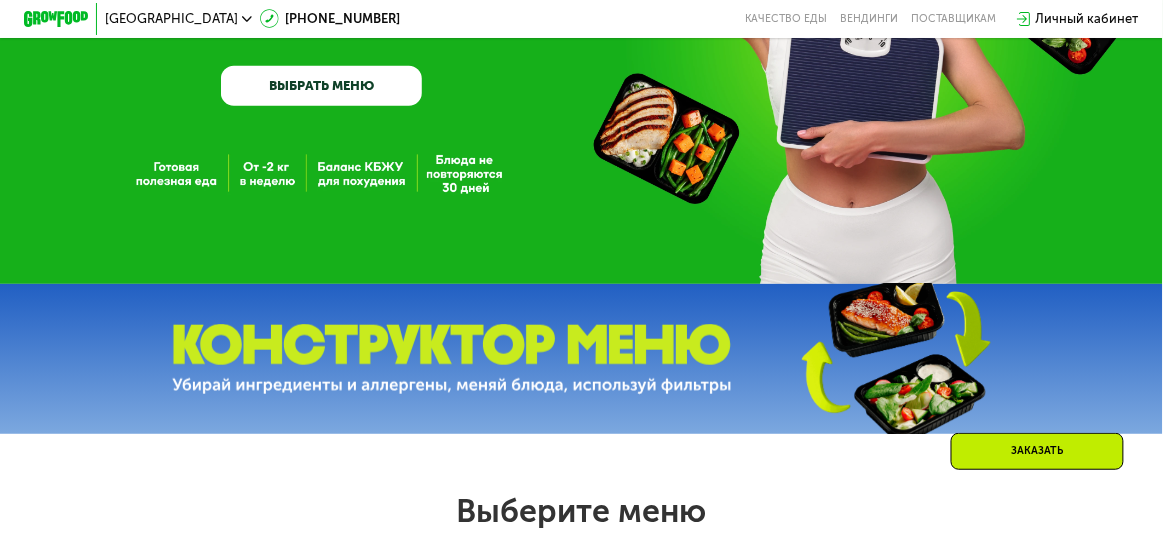 scroll, scrollTop: 0, scrollLeft: 0, axis: both 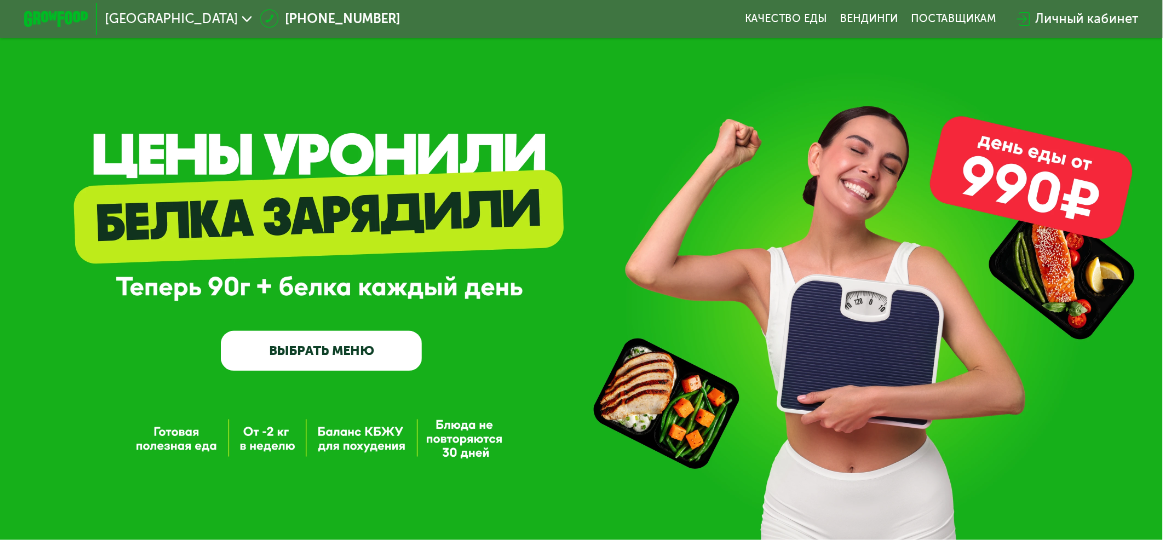 click at bounding box center (56, 19) 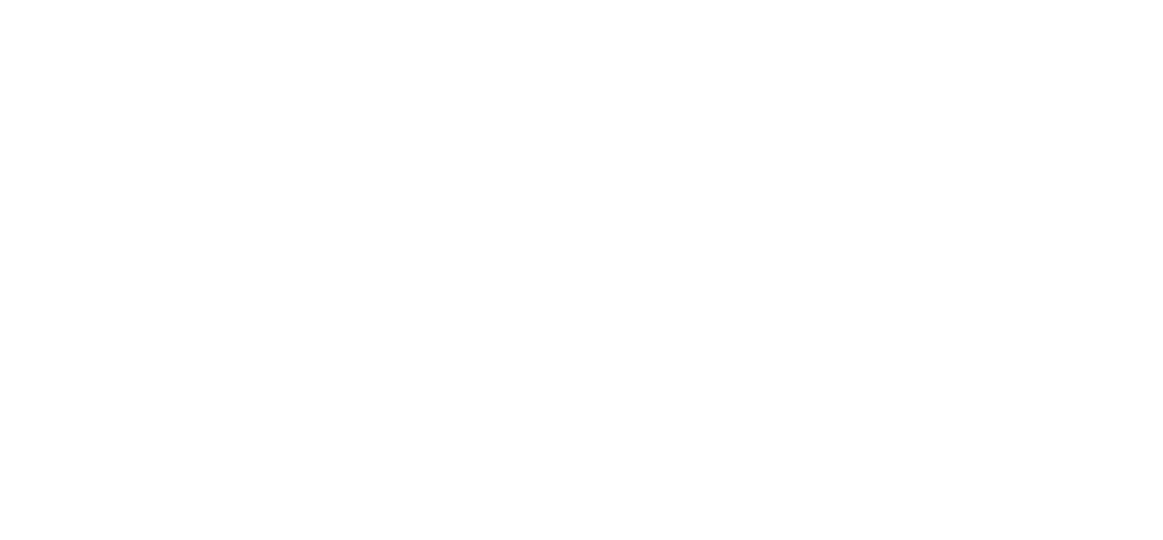 scroll, scrollTop: 0, scrollLeft: 0, axis: both 